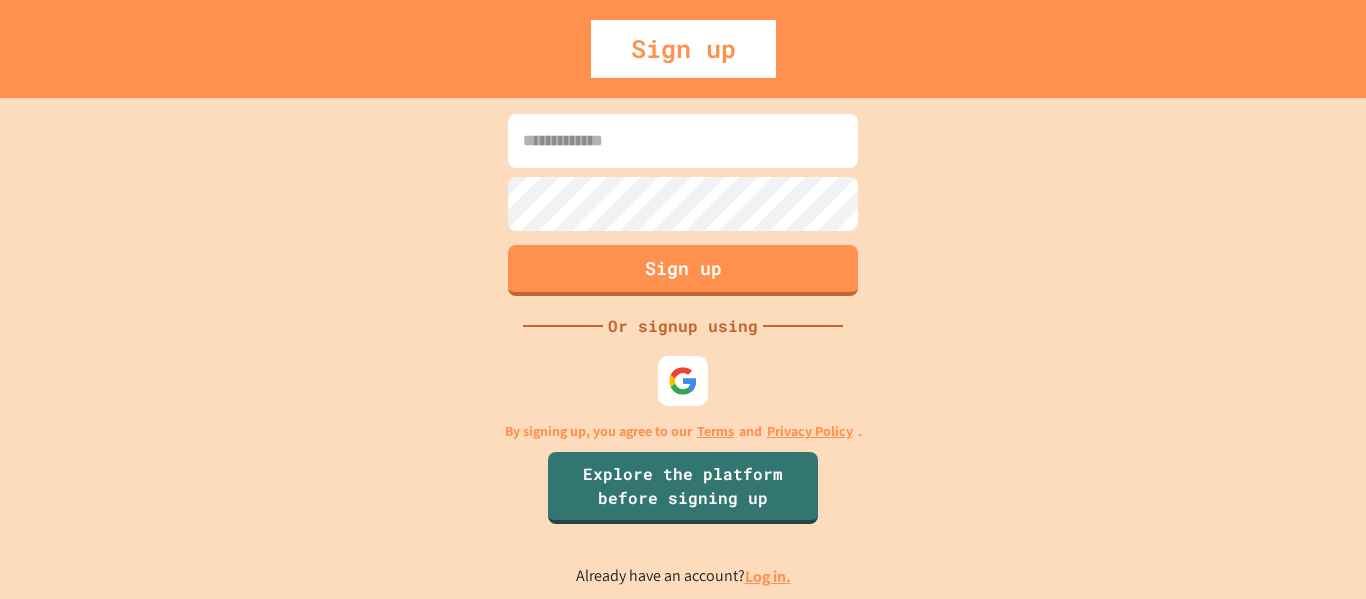 scroll, scrollTop: 0, scrollLeft: 0, axis: both 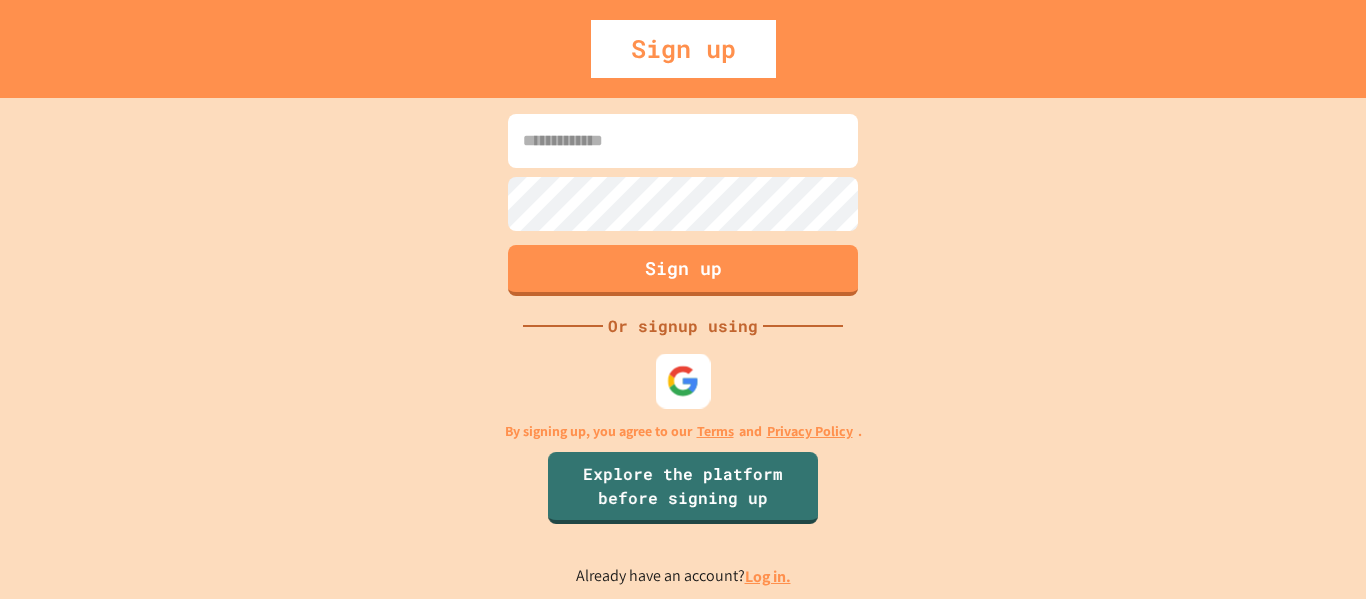 click at bounding box center [683, 380] 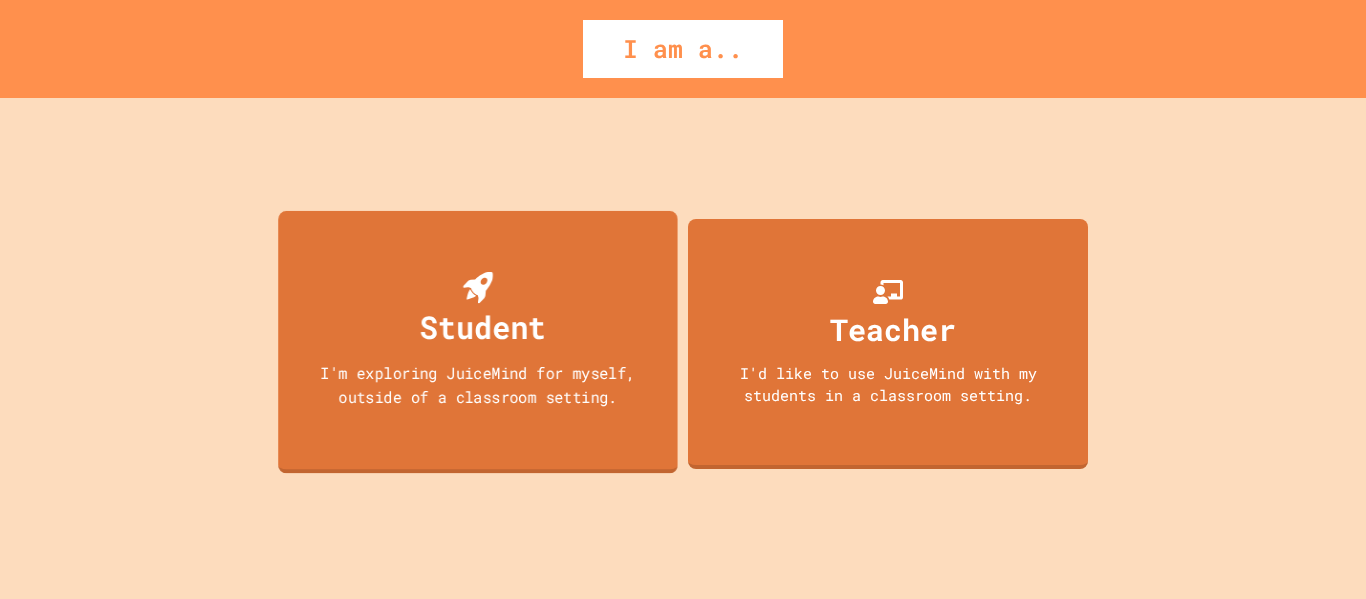 click on "Student" at bounding box center (483, 326) 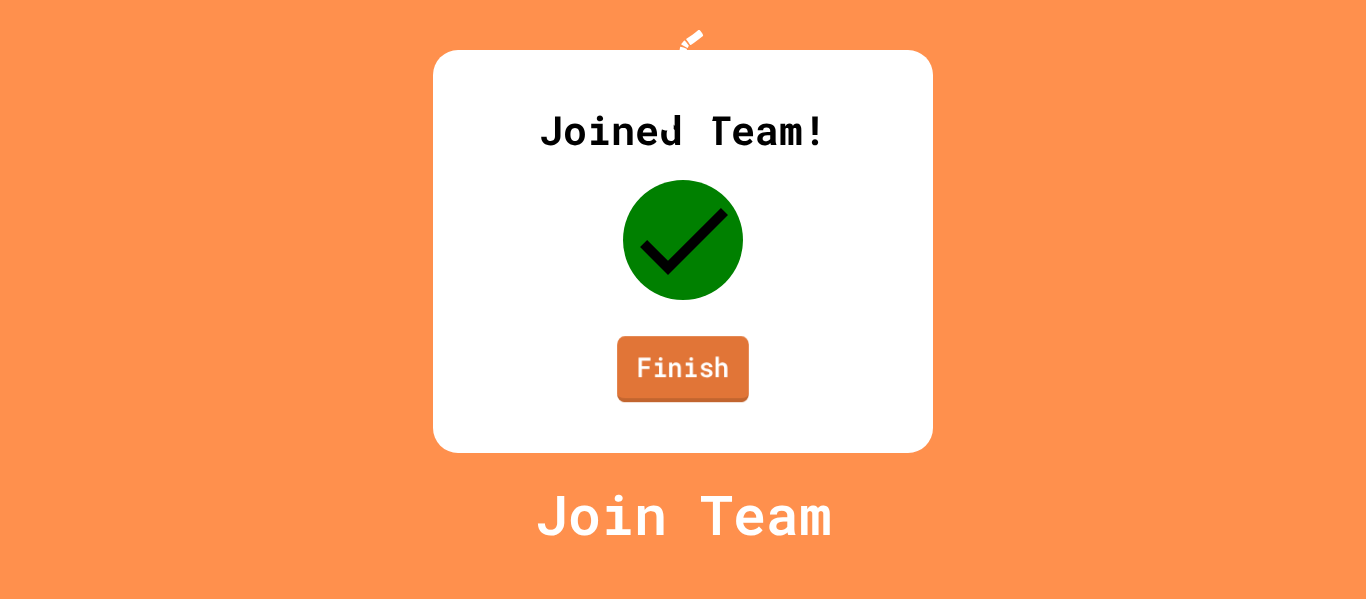 click on "Finish" at bounding box center (683, 369) 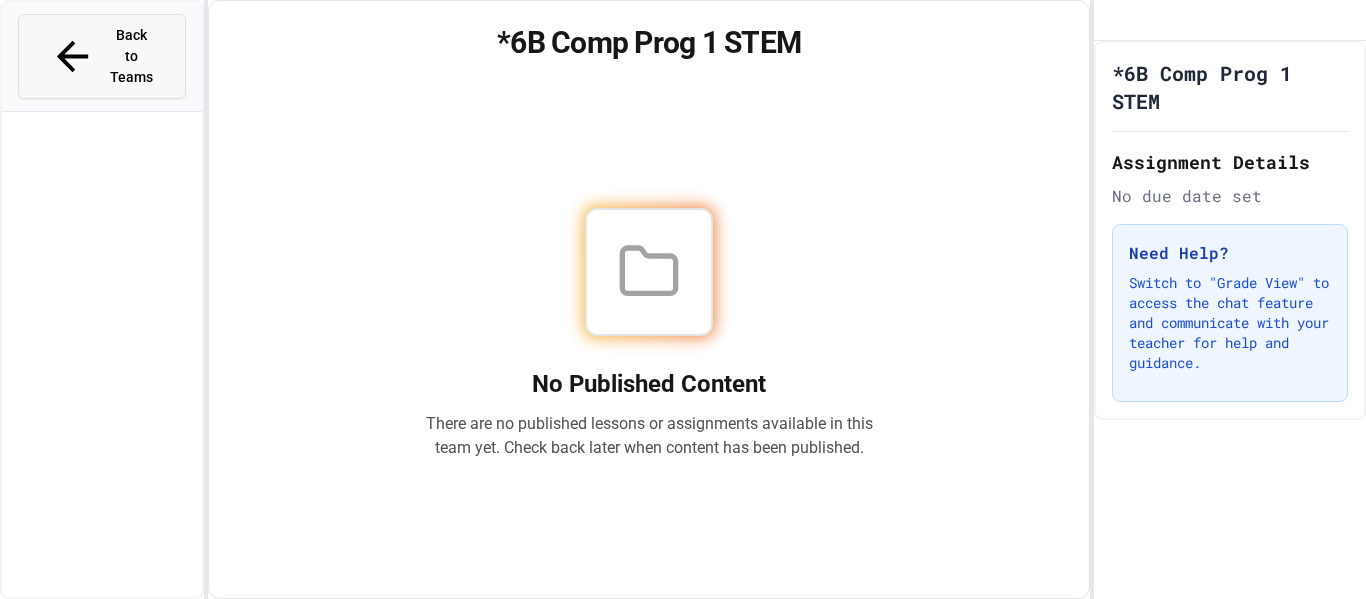 click on "Back to Teams" at bounding box center (131, 56) 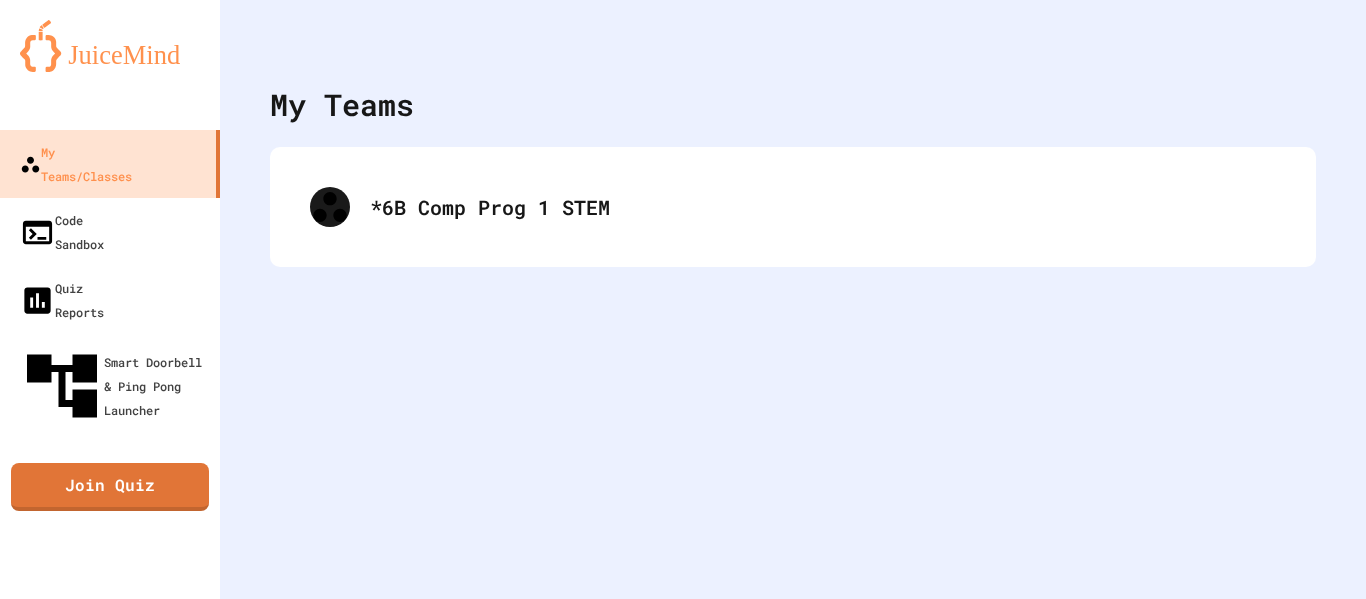 click on "*6B Comp Prog 1 STEM" at bounding box center (793, 207) 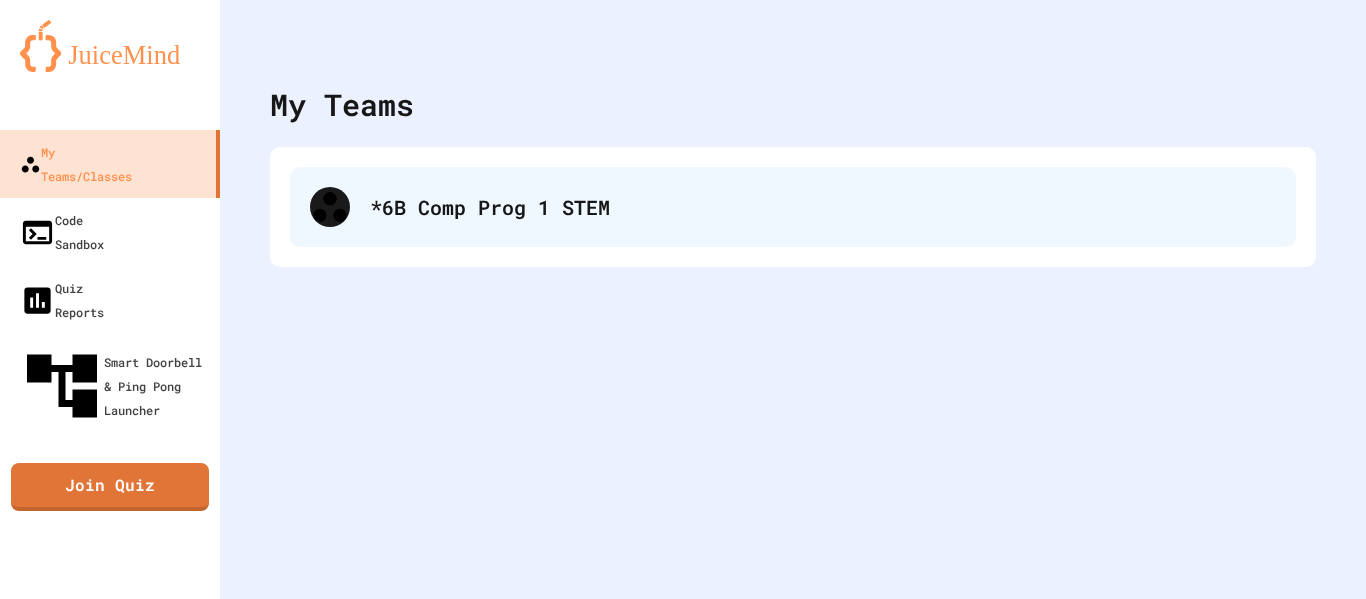 click on "*6B Comp Prog 1 STEM" at bounding box center [823, 207] 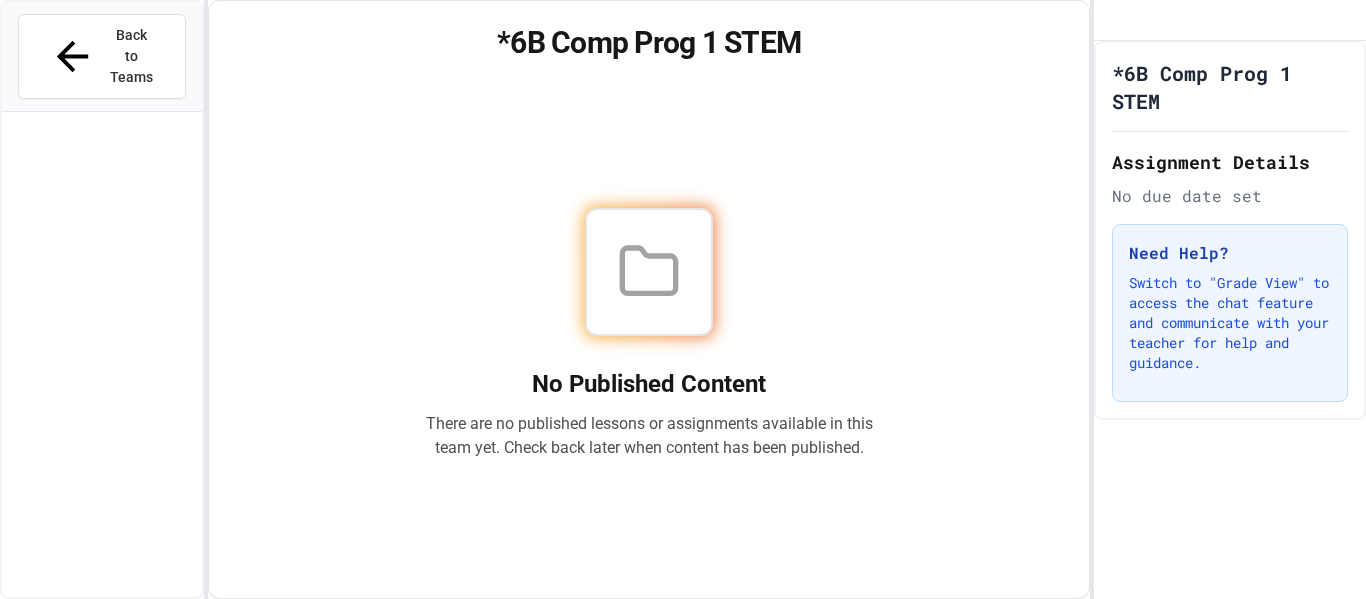 type 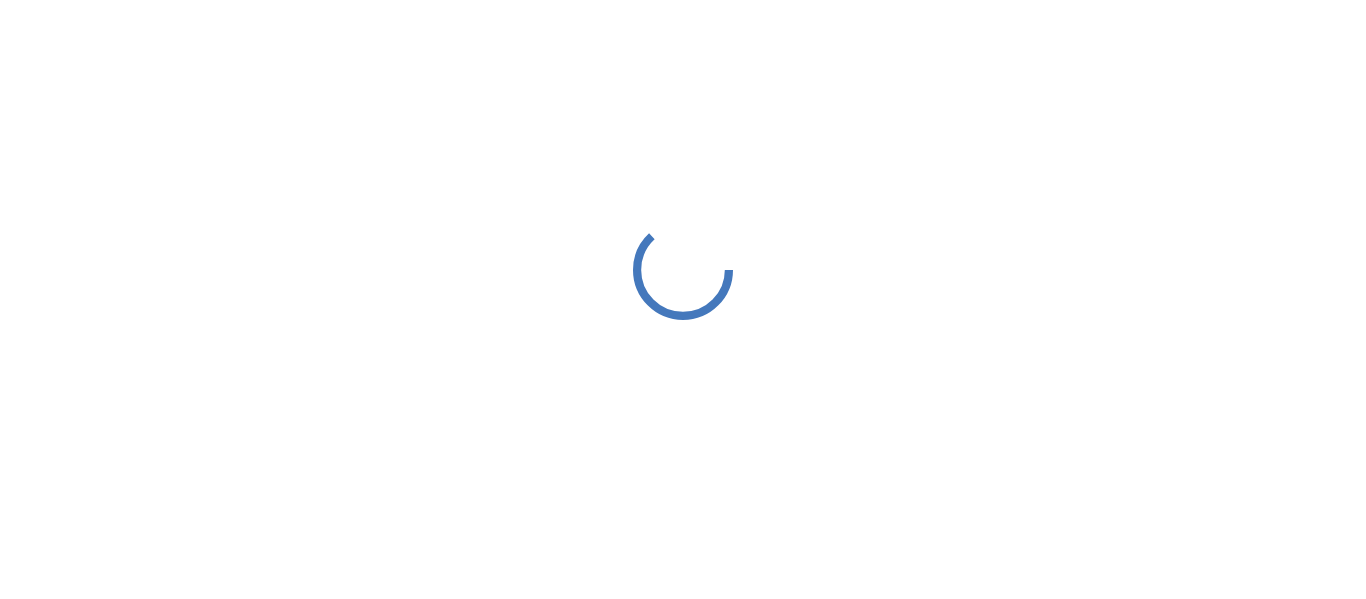 scroll, scrollTop: 0, scrollLeft: 0, axis: both 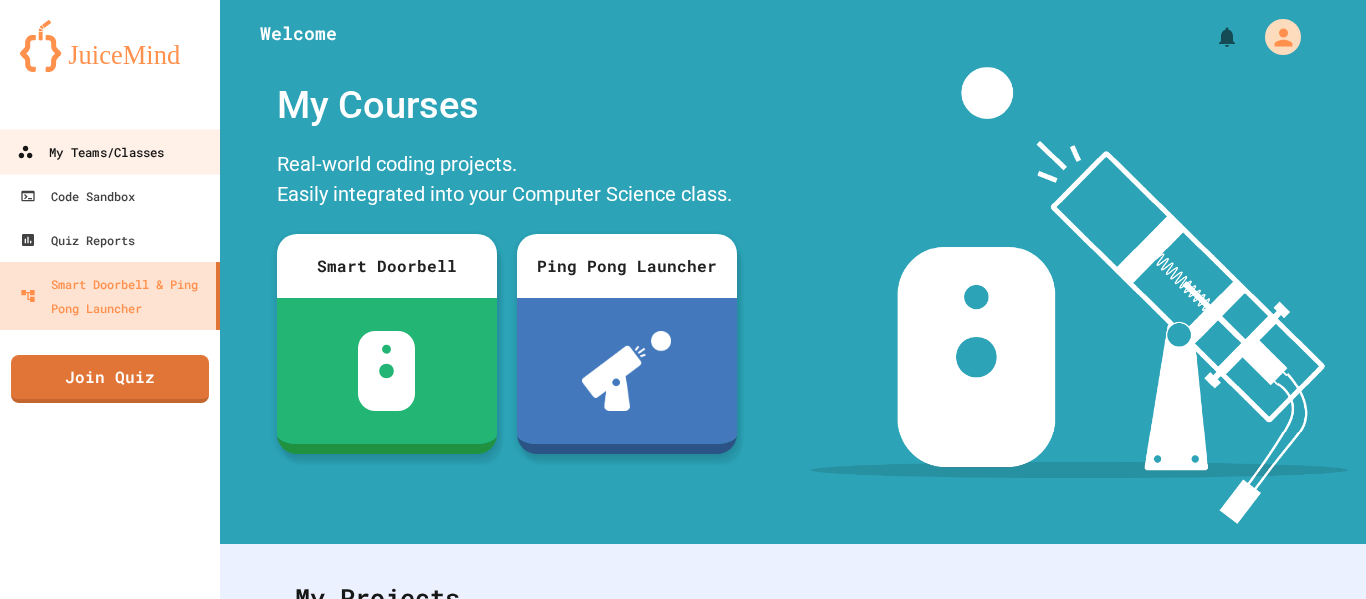 click on "My Teams/Classes" at bounding box center [90, 152] 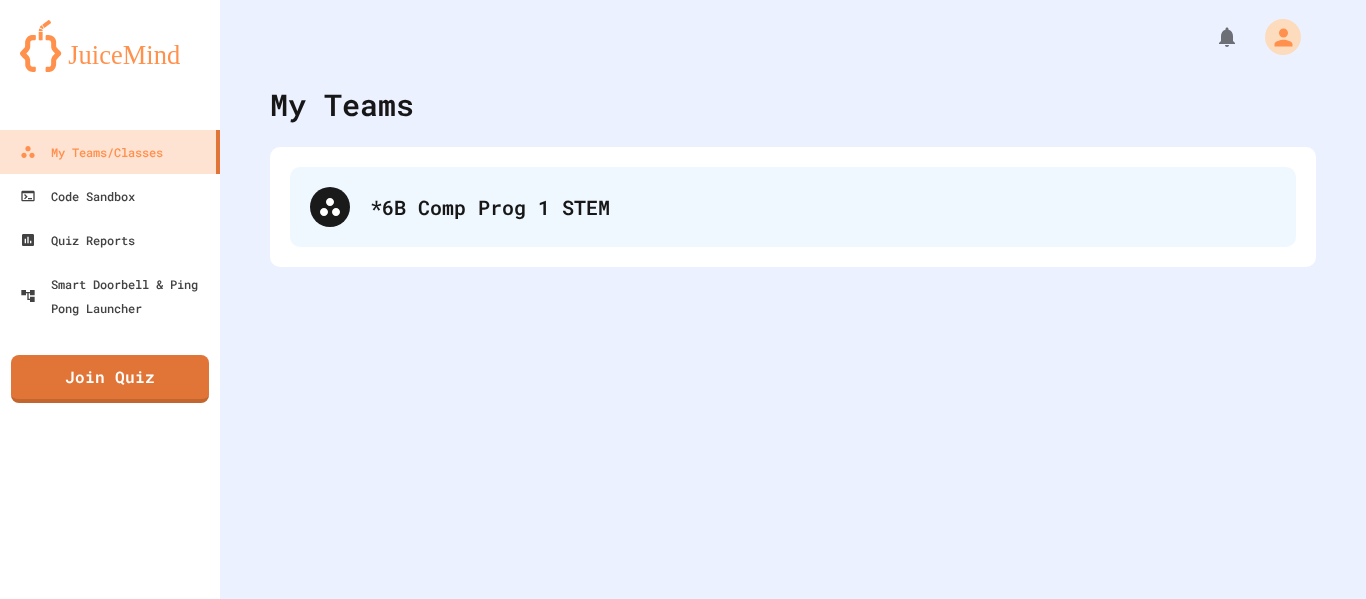click on "*6B Comp Prog 1 STEM" at bounding box center (793, 207) 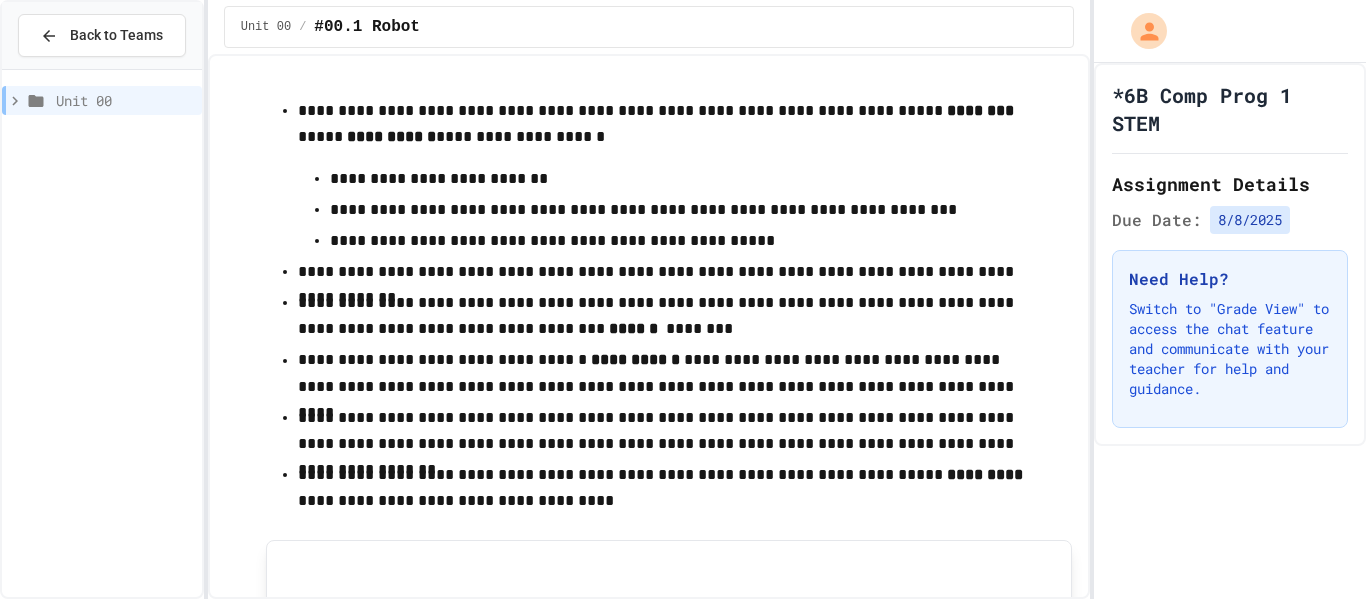 scroll, scrollTop: 0, scrollLeft: 0, axis: both 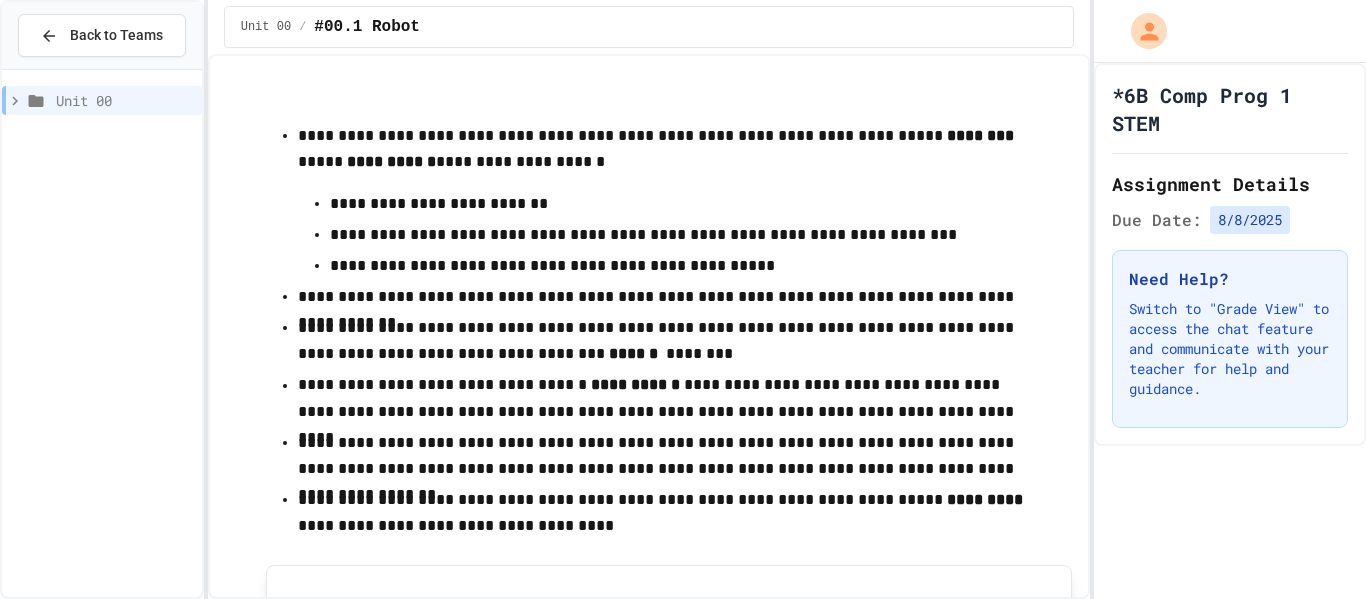 click on "**********" at bounding box center (669, 329) 